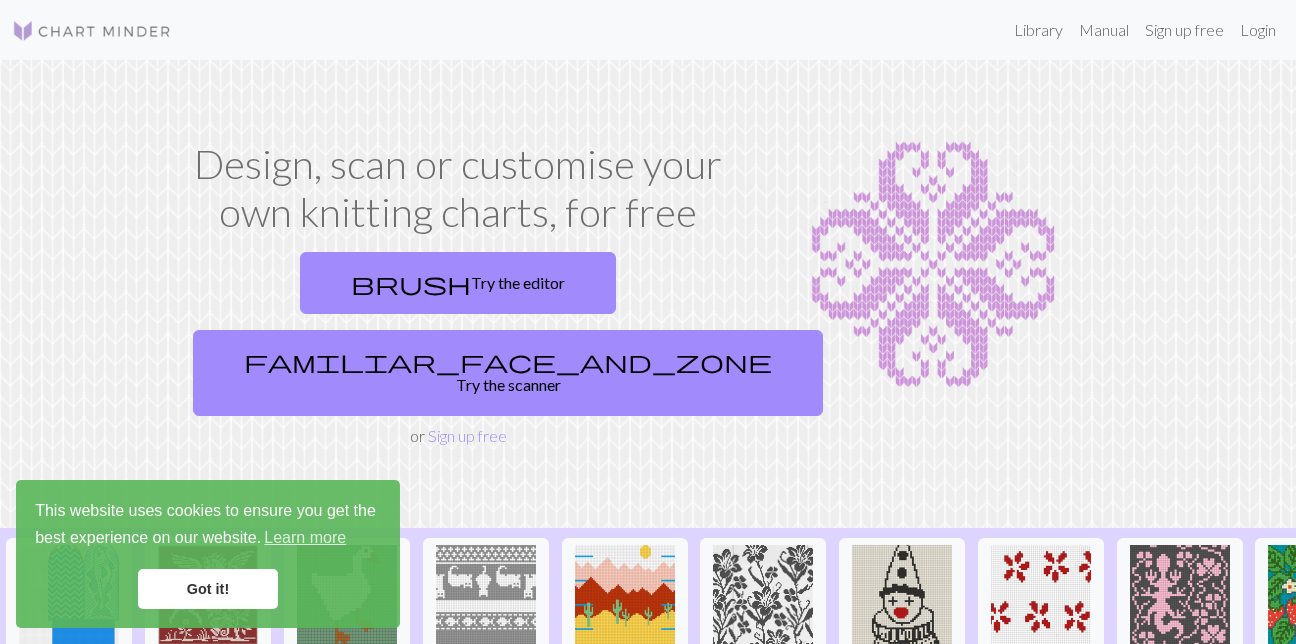 scroll, scrollTop: 0, scrollLeft: 0, axis: both 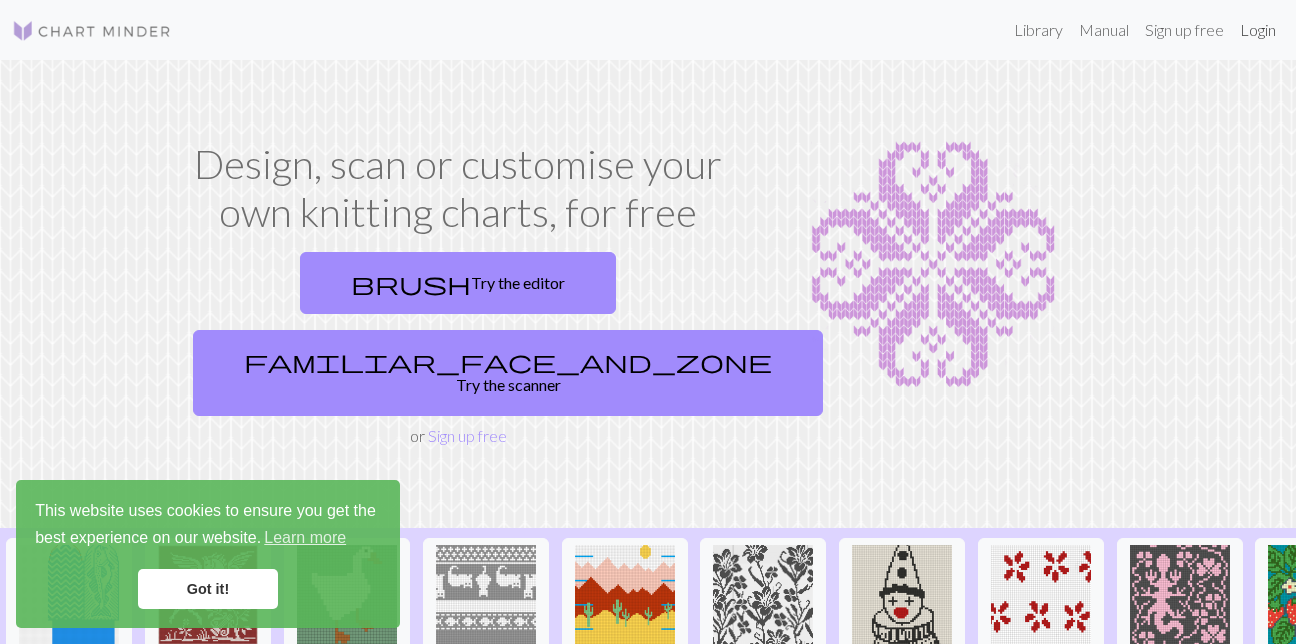 click on "Login" at bounding box center [1258, 30] 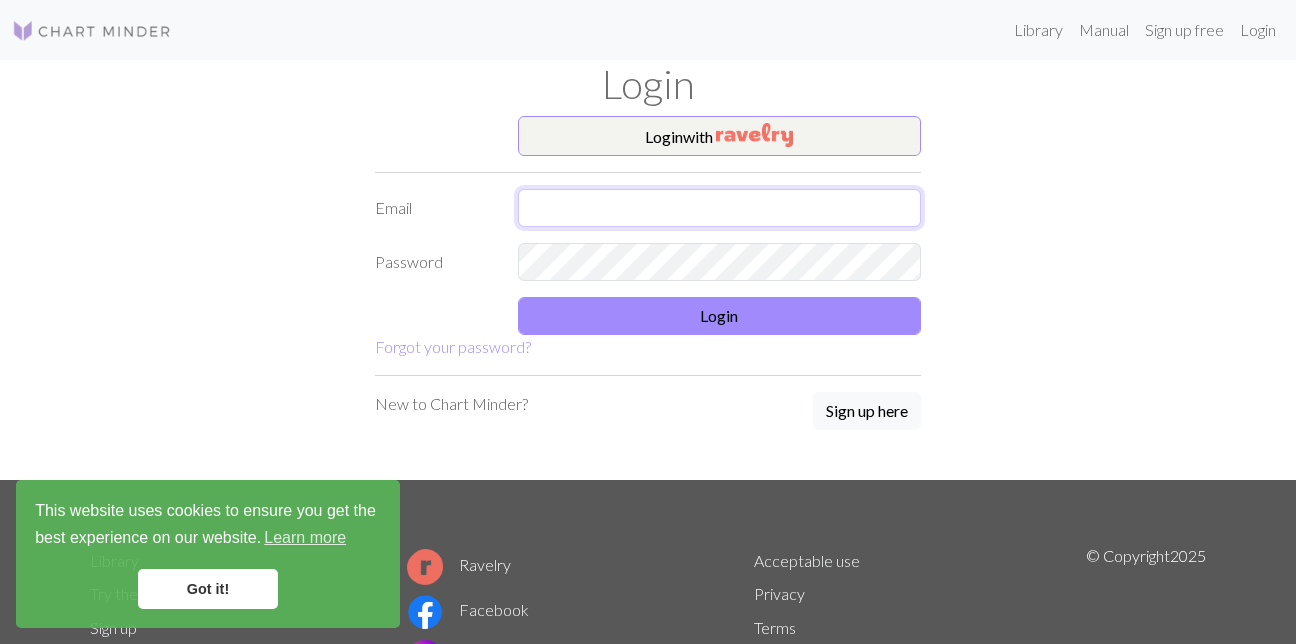 click at bounding box center [720, 208] 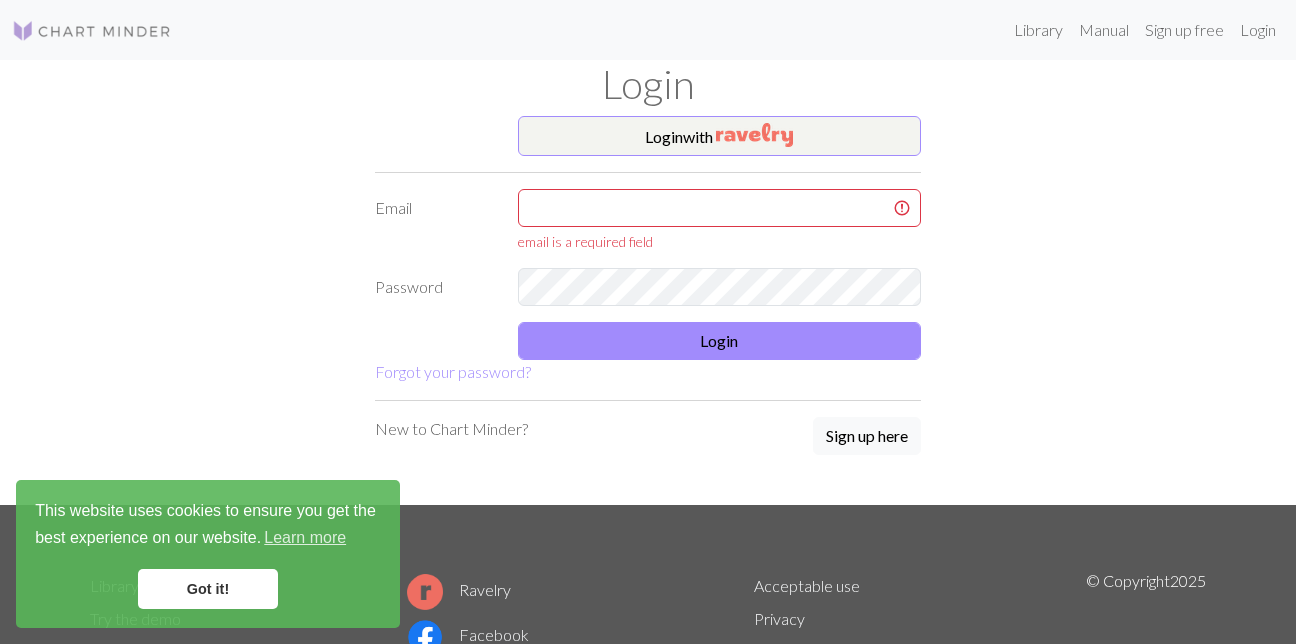 click on "Got it!" at bounding box center (208, 589) 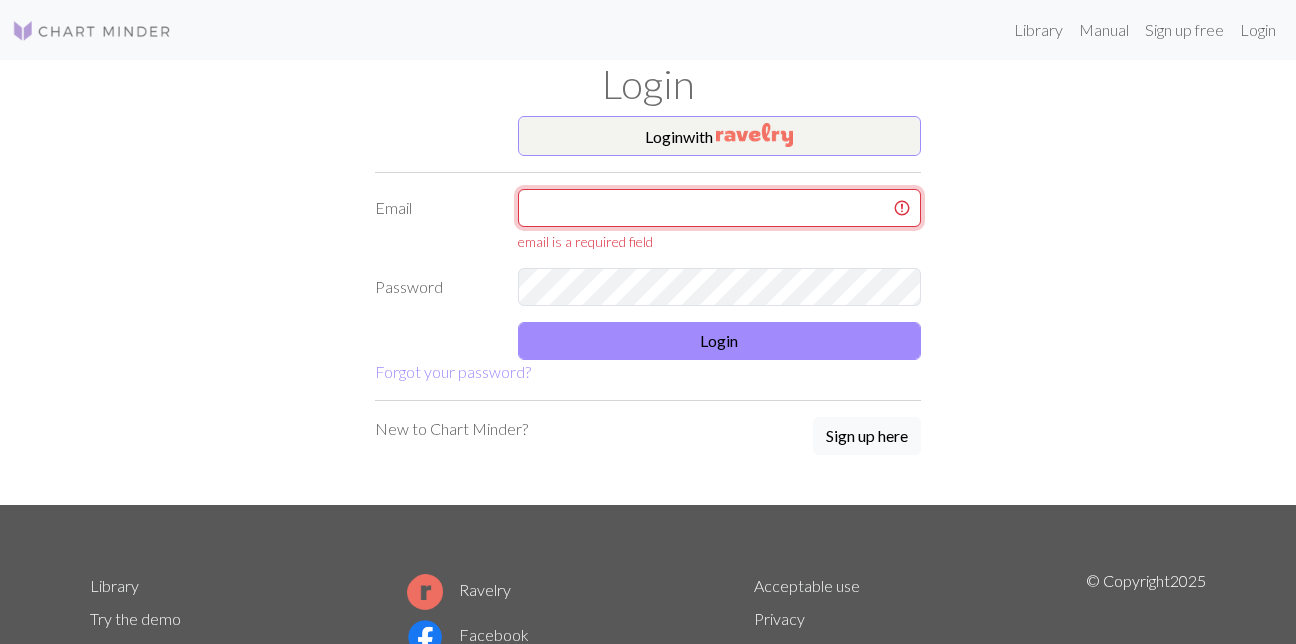 click at bounding box center [720, 208] 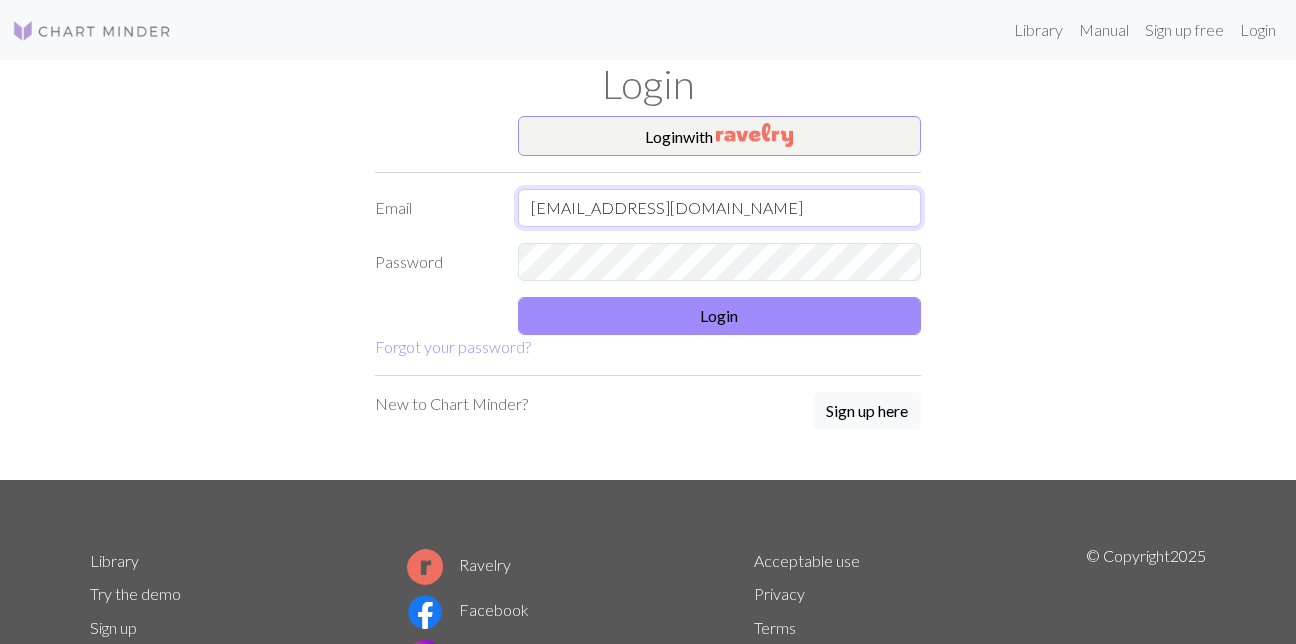 type on "[EMAIL_ADDRESS][DOMAIN_NAME]" 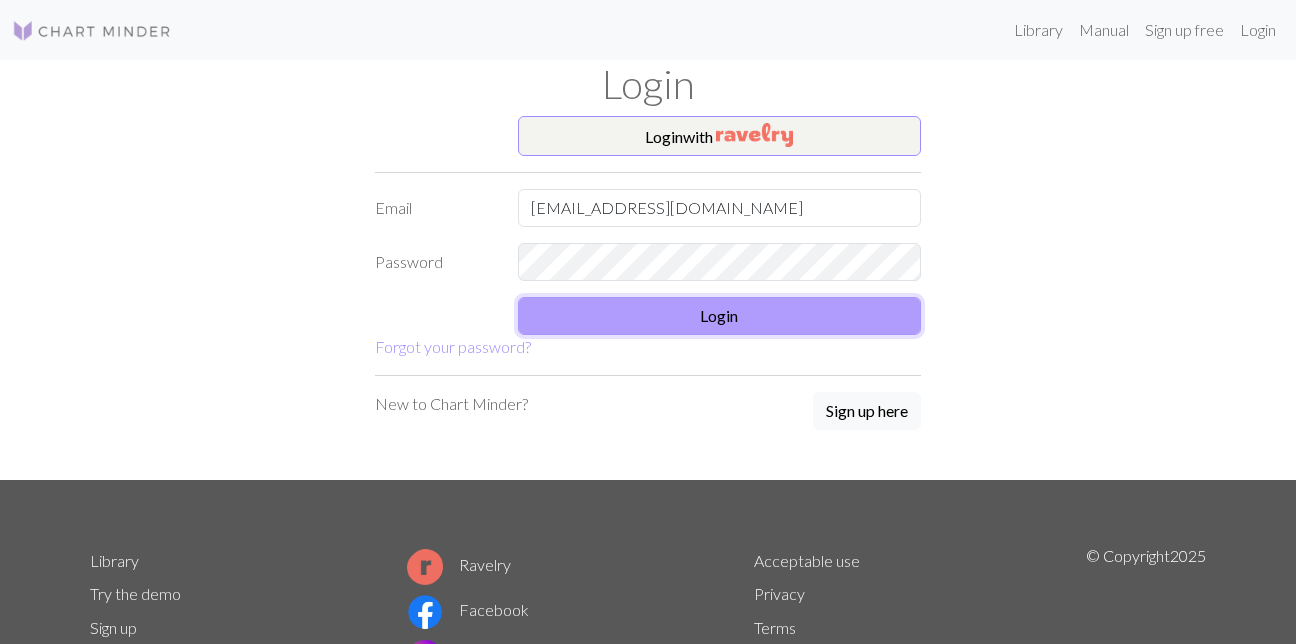 click on "Login" at bounding box center (720, 316) 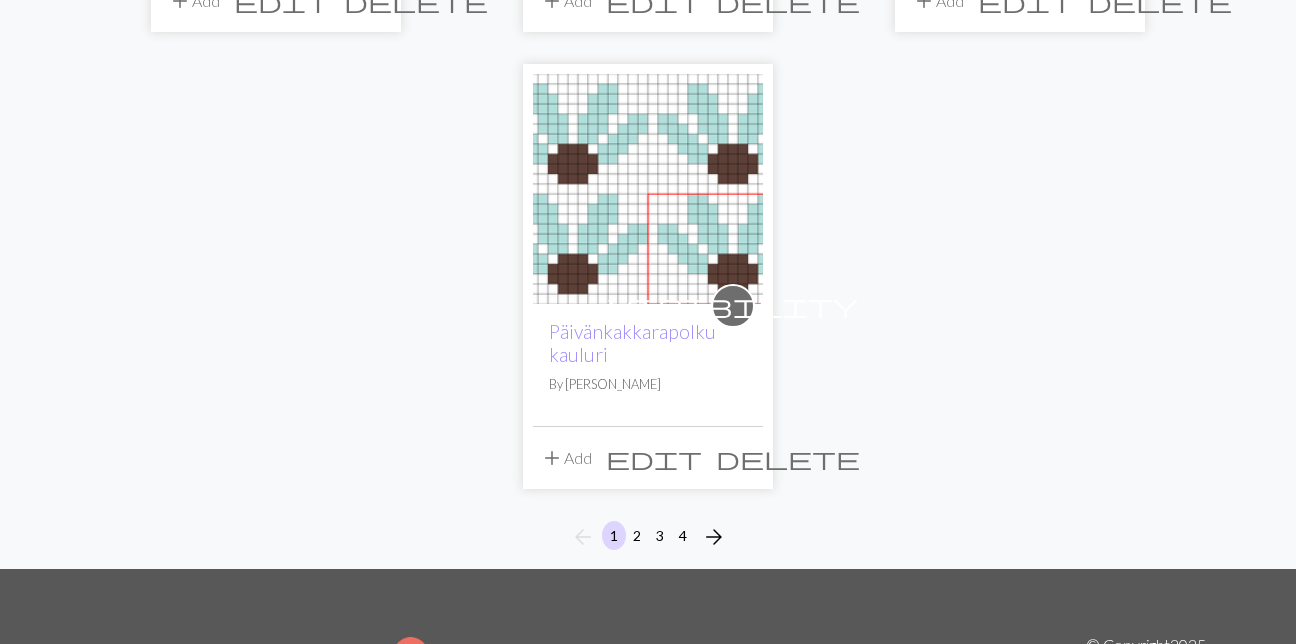 scroll, scrollTop: 2500, scrollLeft: 0, axis: vertical 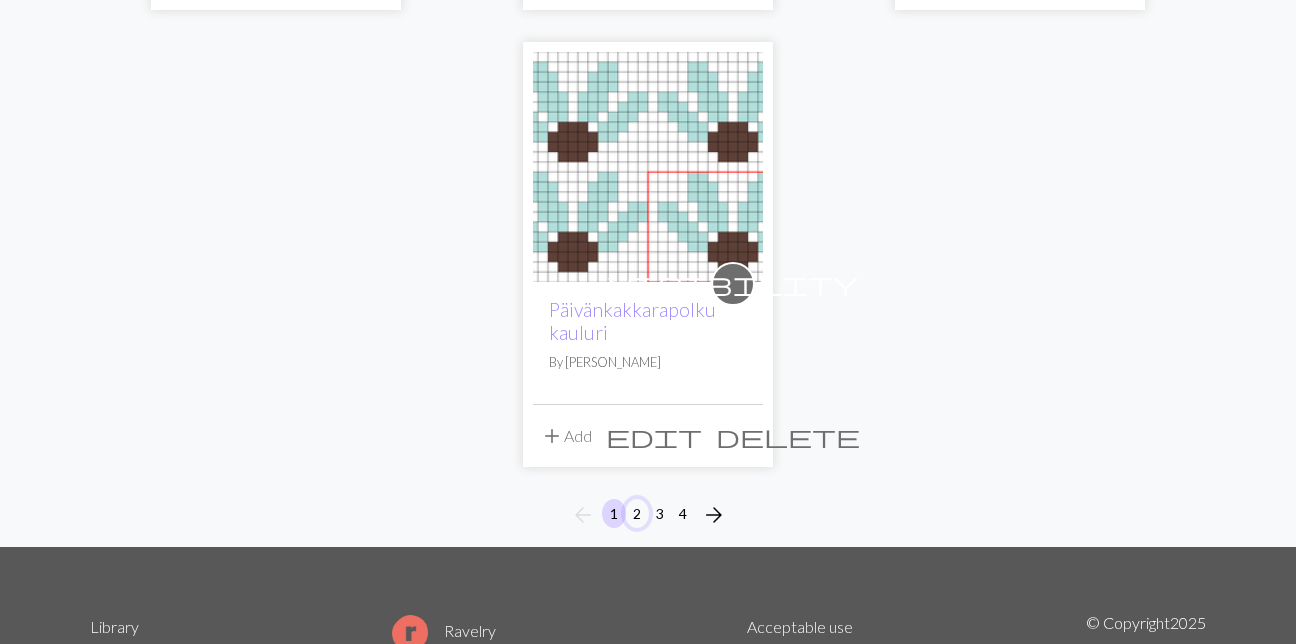 click on "2" at bounding box center [637, 513] 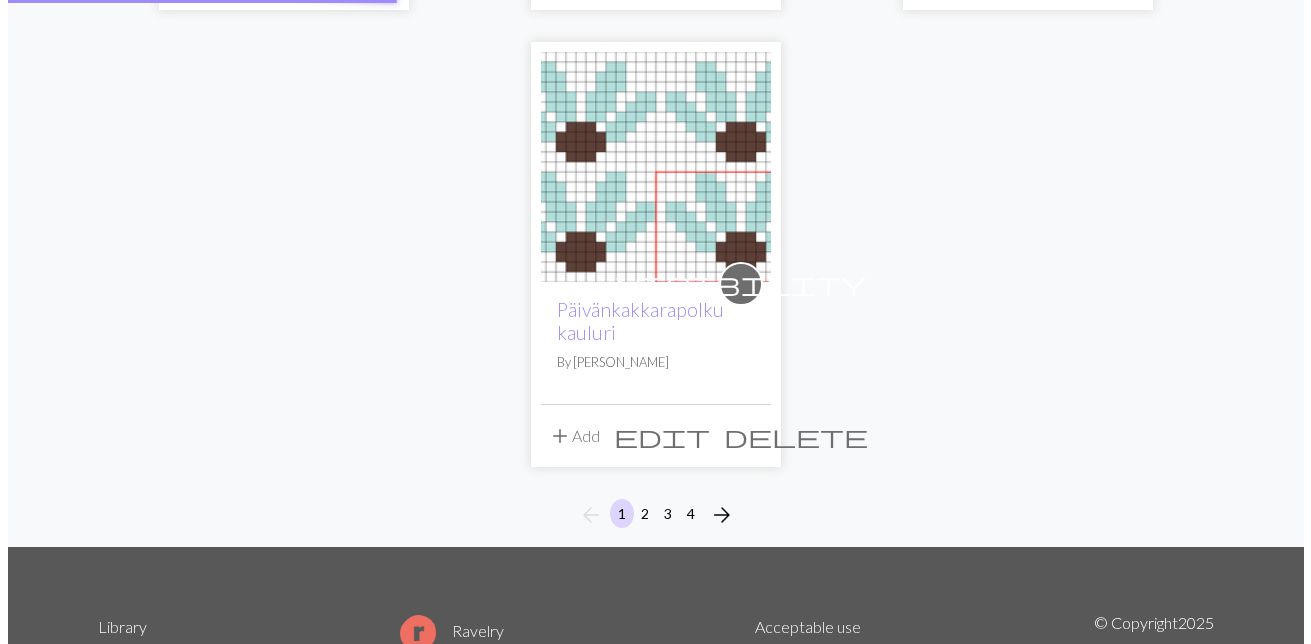scroll, scrollTop: 0, scrollLeft: 0, axis: both 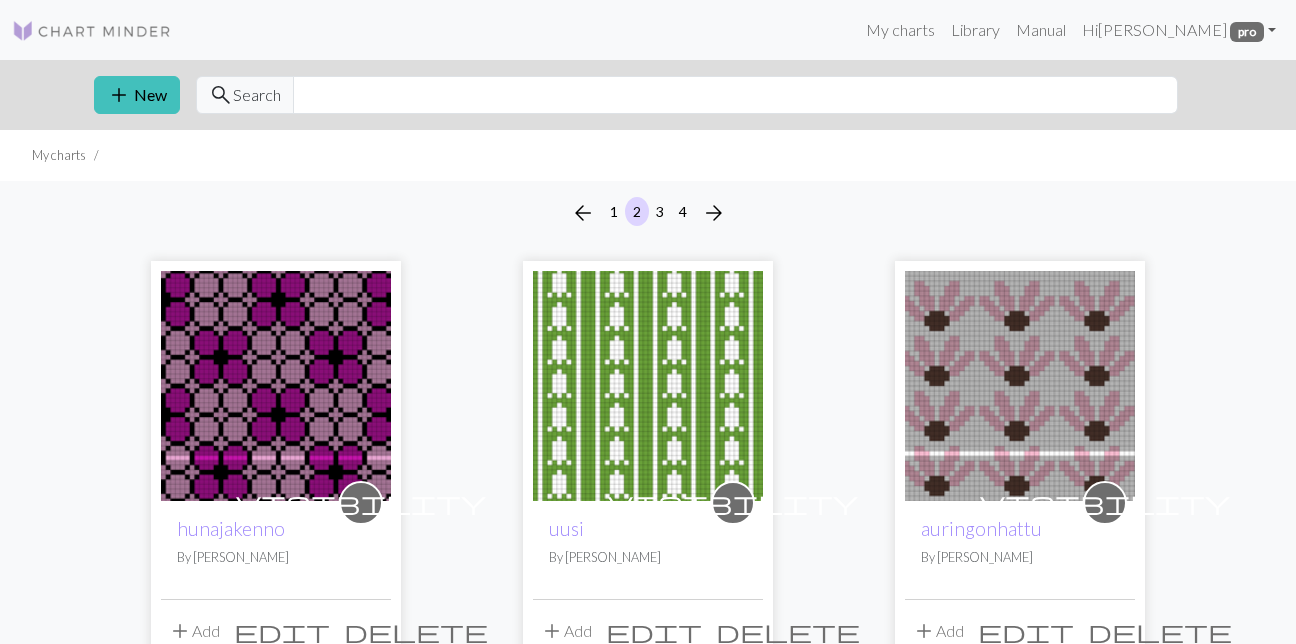 click at bounding box center [1020, 386] 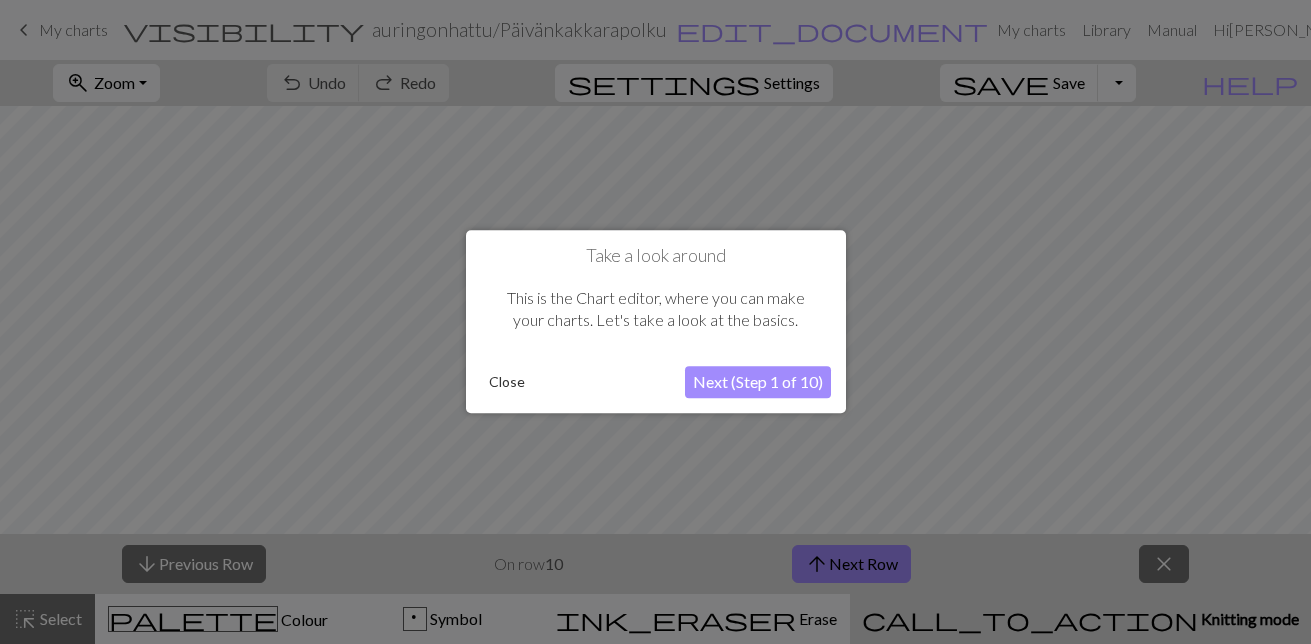 click on "Close" at bounding box center [507, 383] 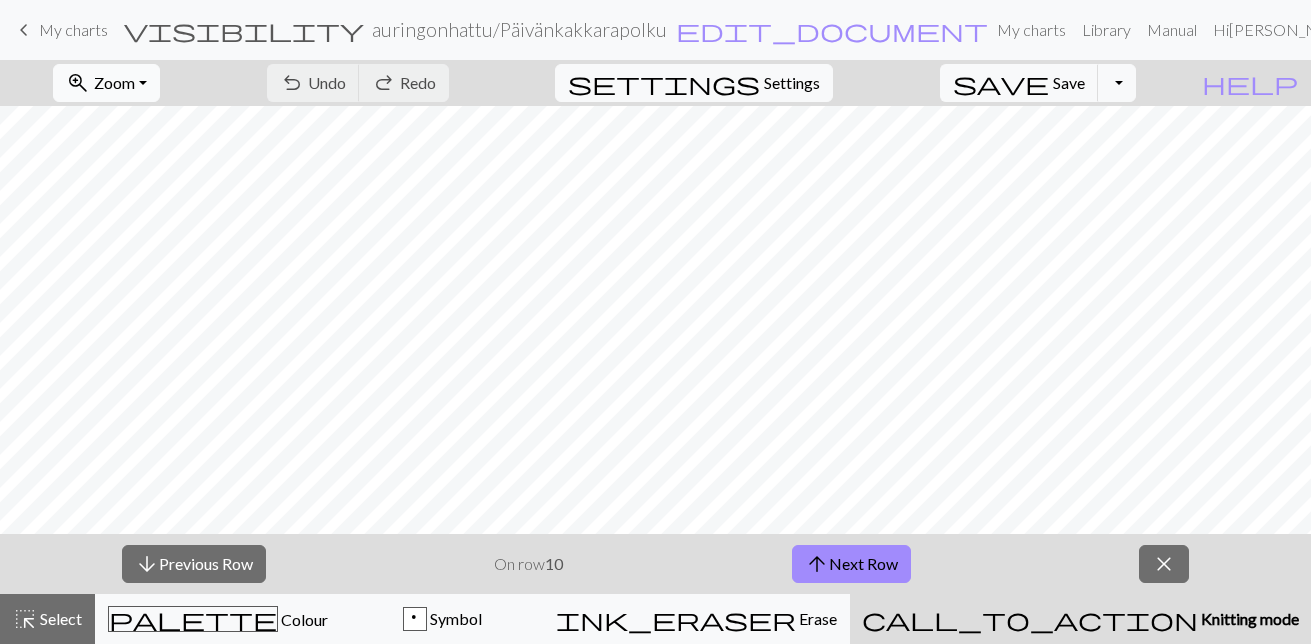 click on "Zoom" at bounding box center [114, 82] 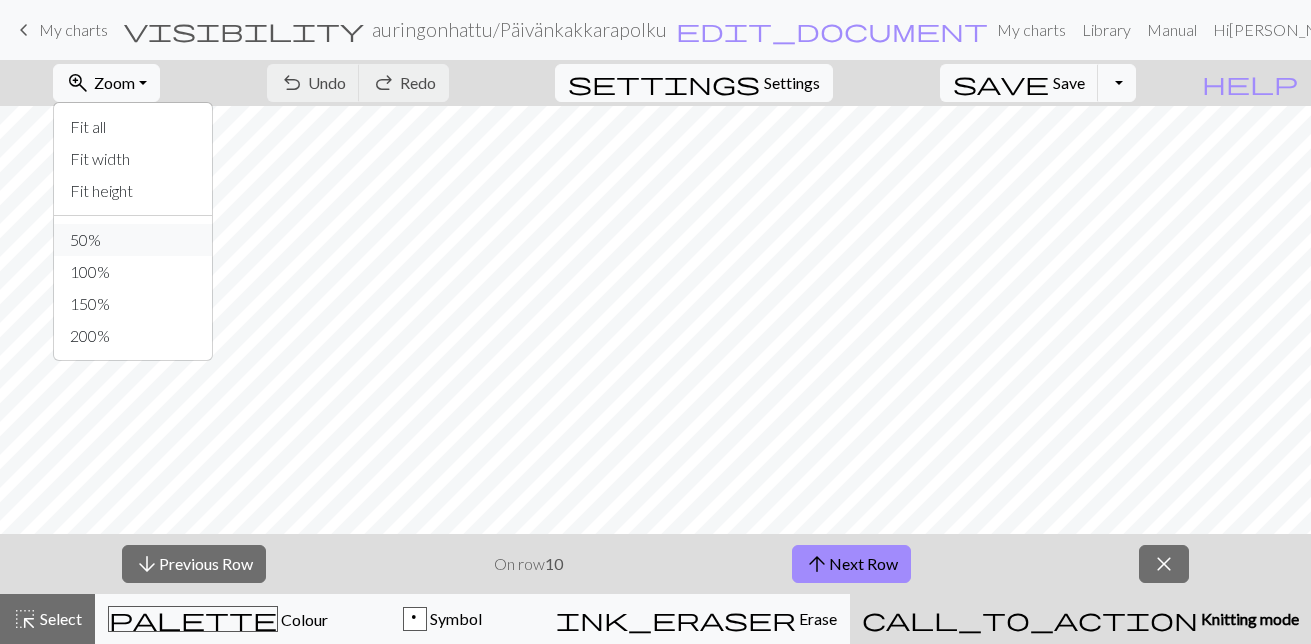 click on "50%" at bounding box center [133, 240] 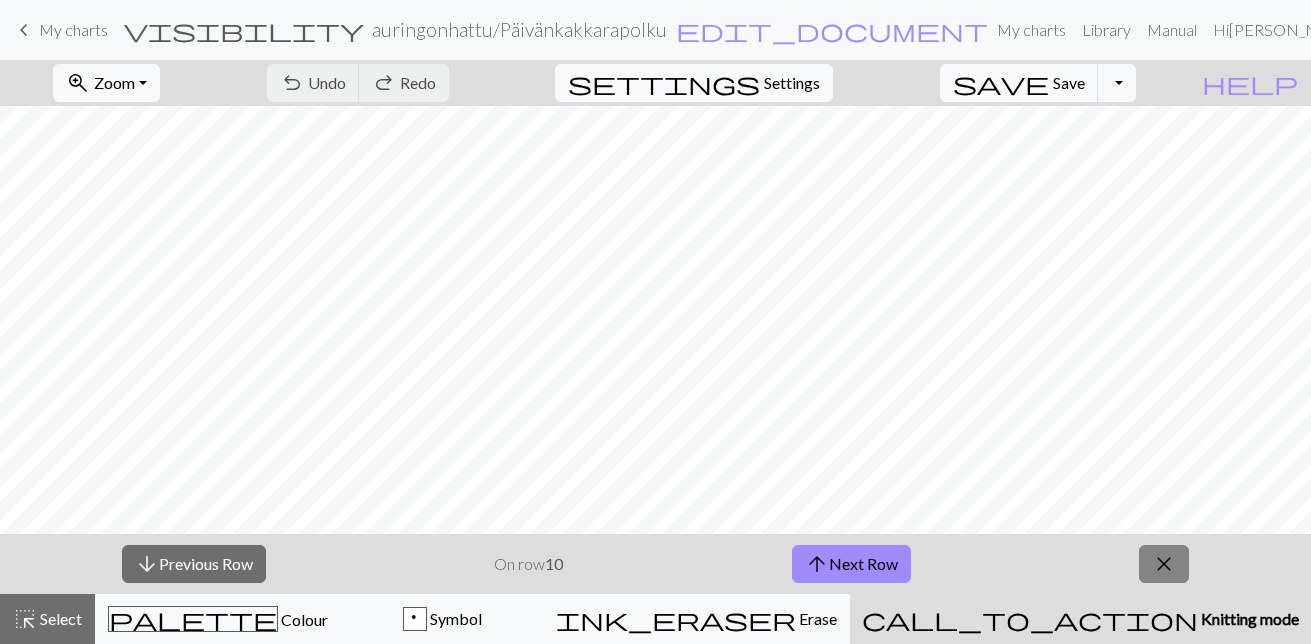 click on "close" at bounding box center (1164, 564) 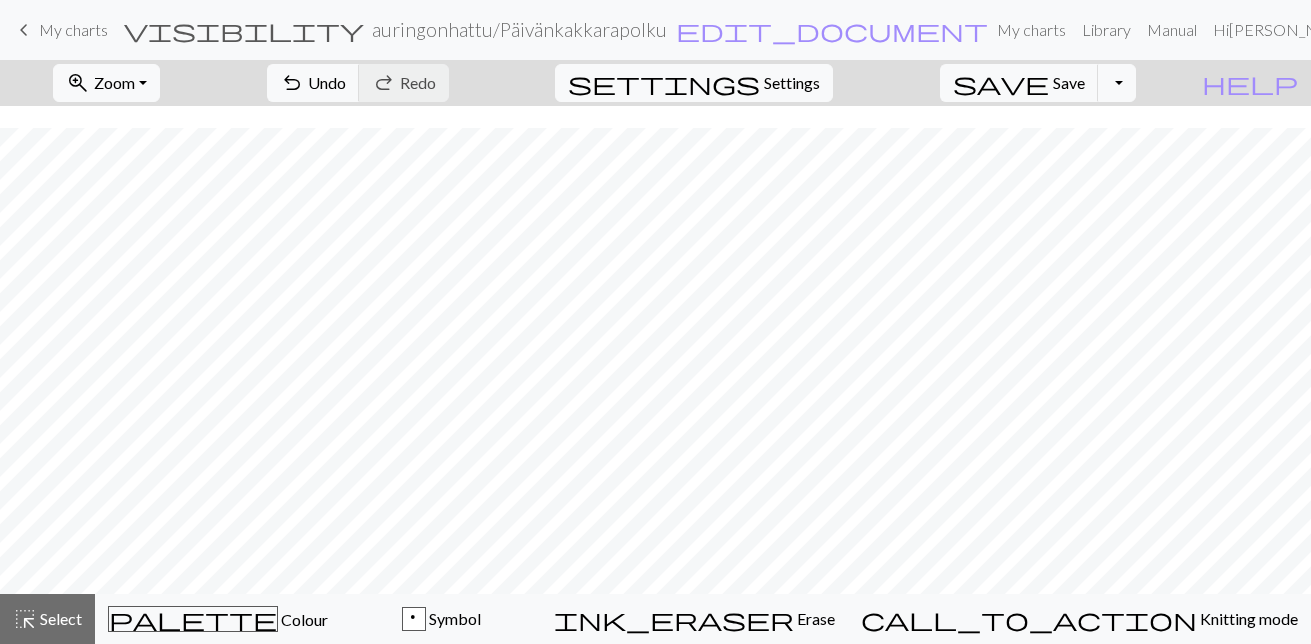 scroll, scrollTop: 57, scrollLeft: 0, axis: vertical 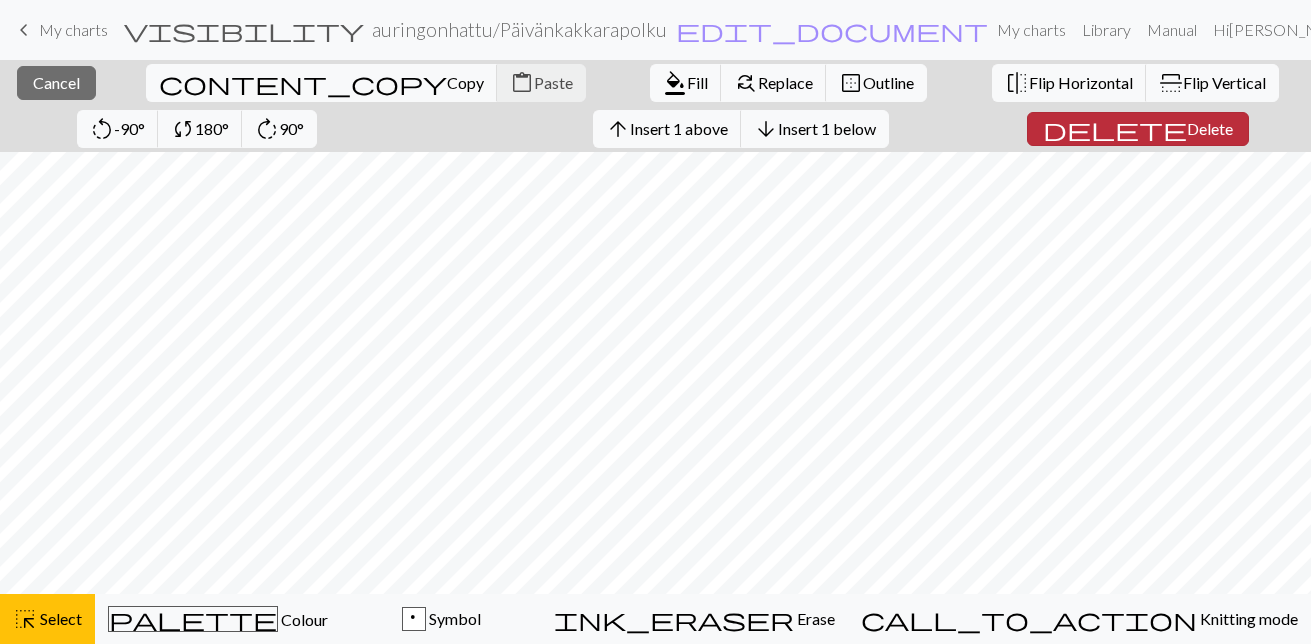 click on "delete  Delete" at bounding box center (1138, 129) 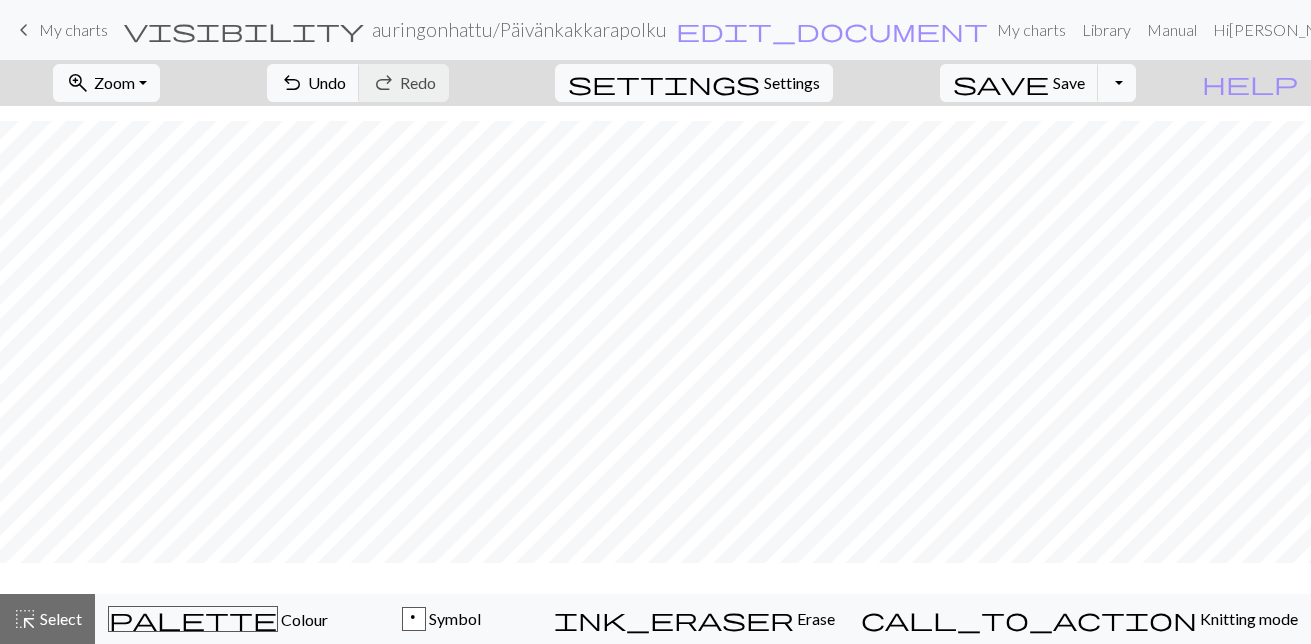 scroll, scrollTop: 47, scrollLeft: 0, axis: vertical 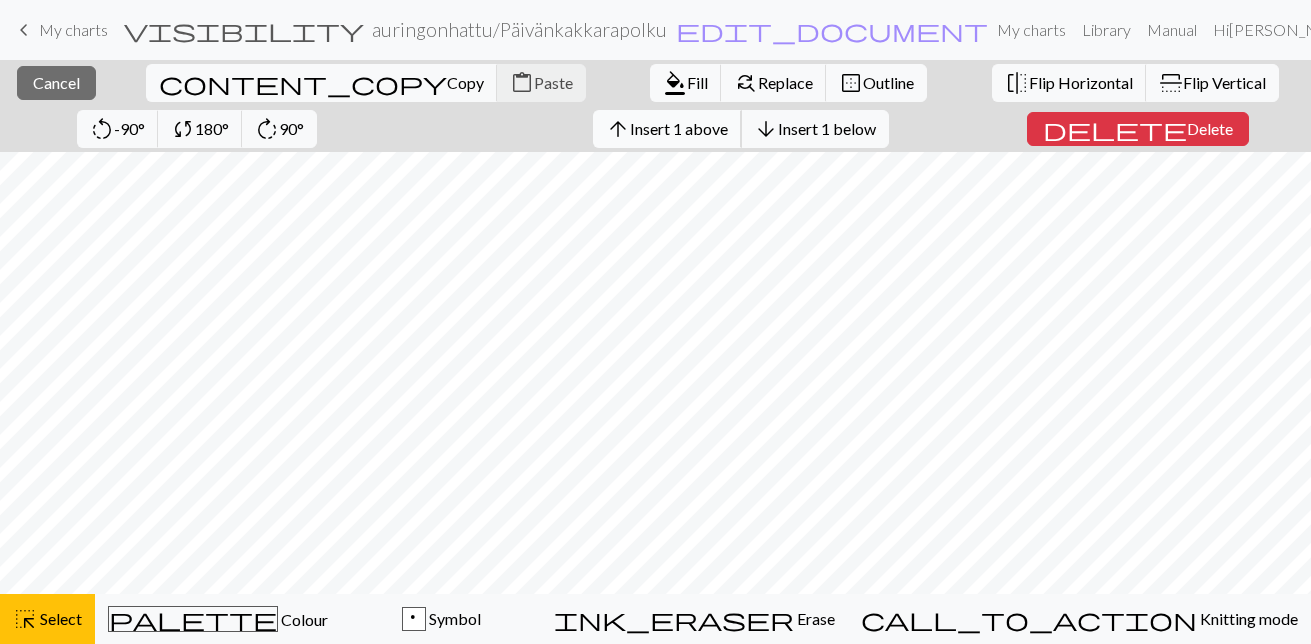 click on "Insert 1 above" at bounding box center [679, 128] 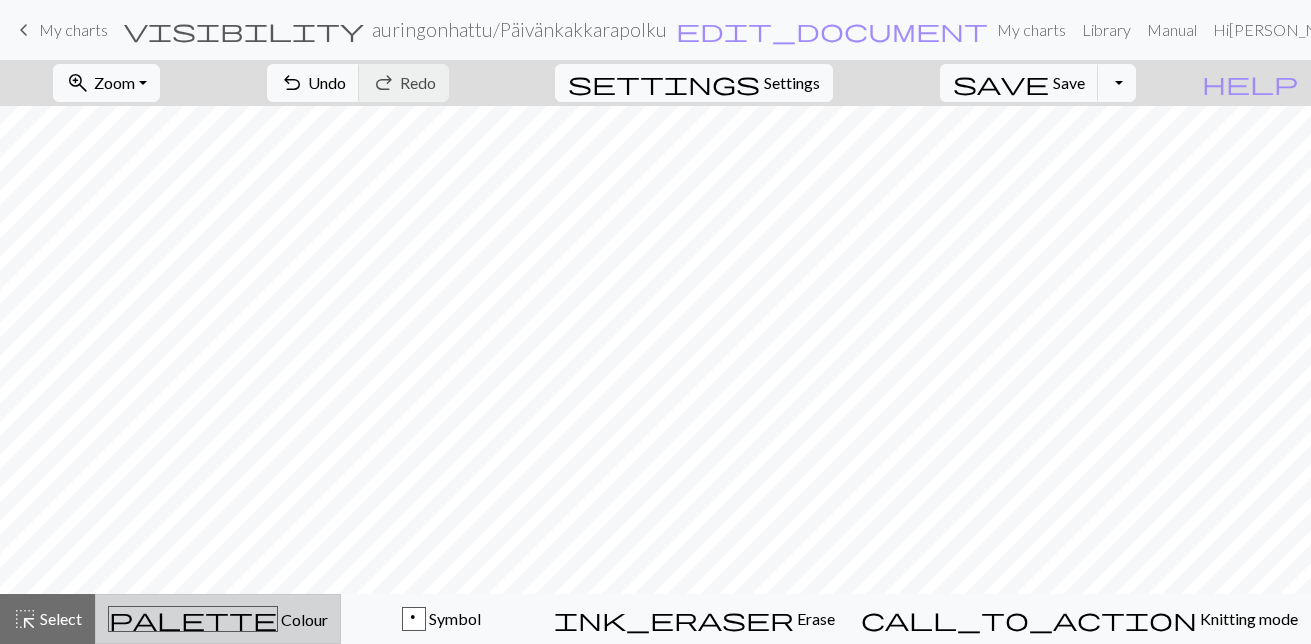 click on "Colour" at bounding box center [303, 619] 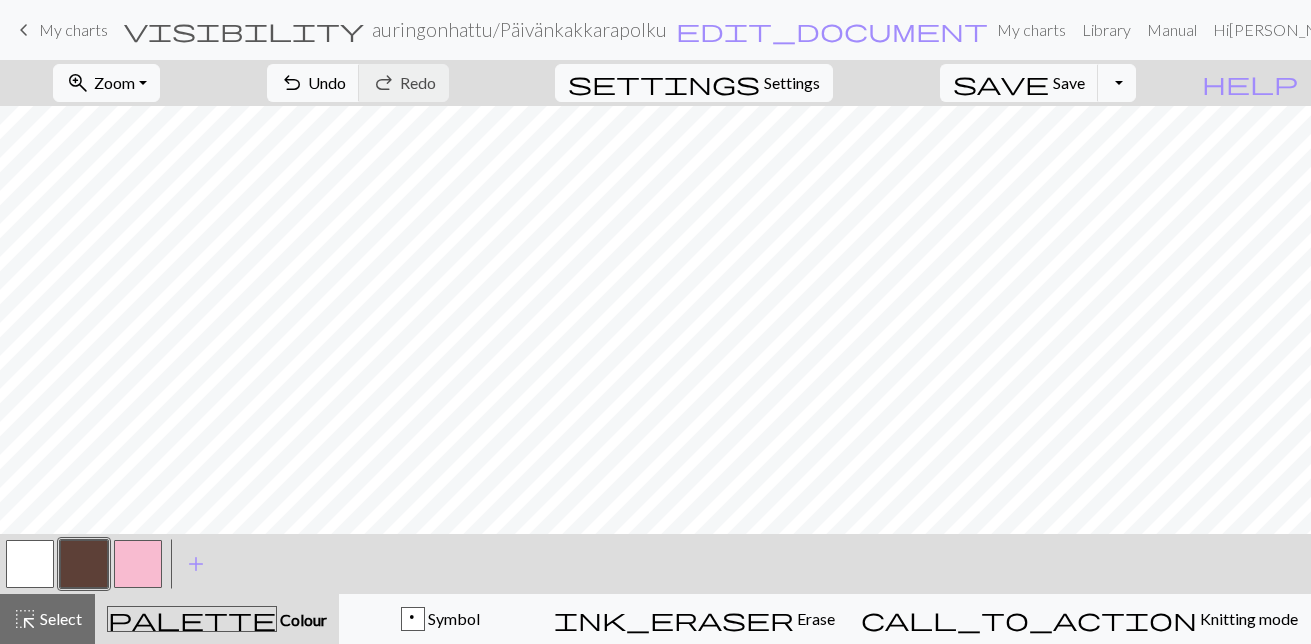 click at bounding box center (30, 564) 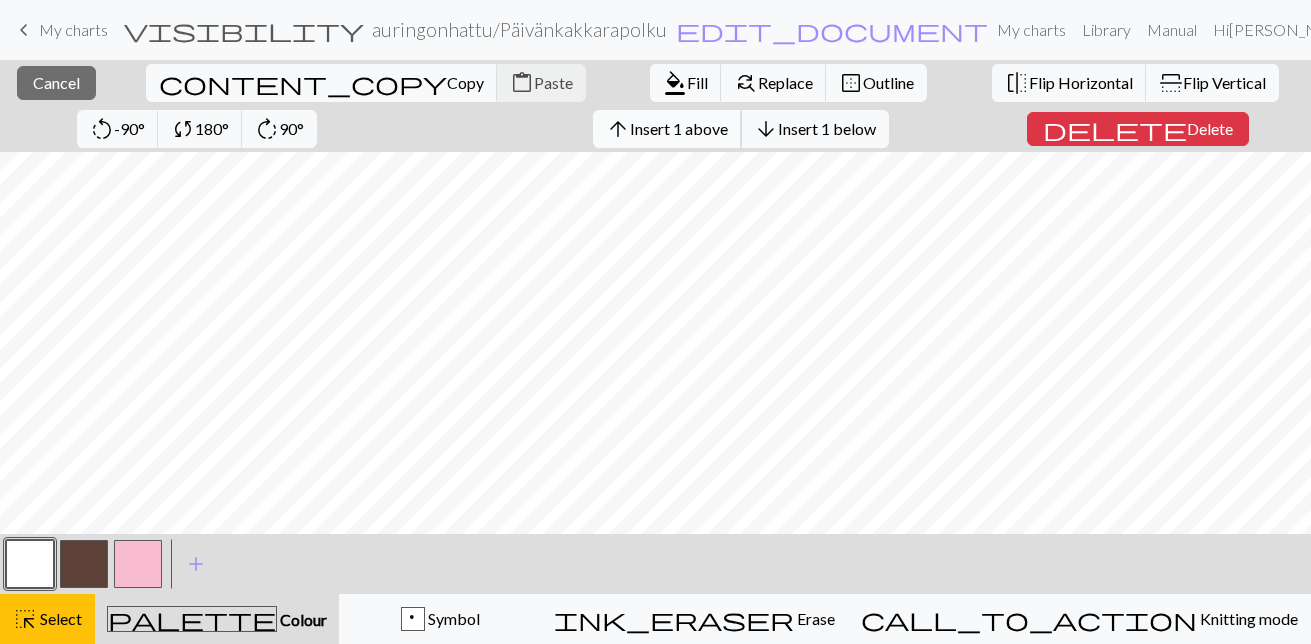 click on "Insert 1 above" at bounding box center [679, 128] 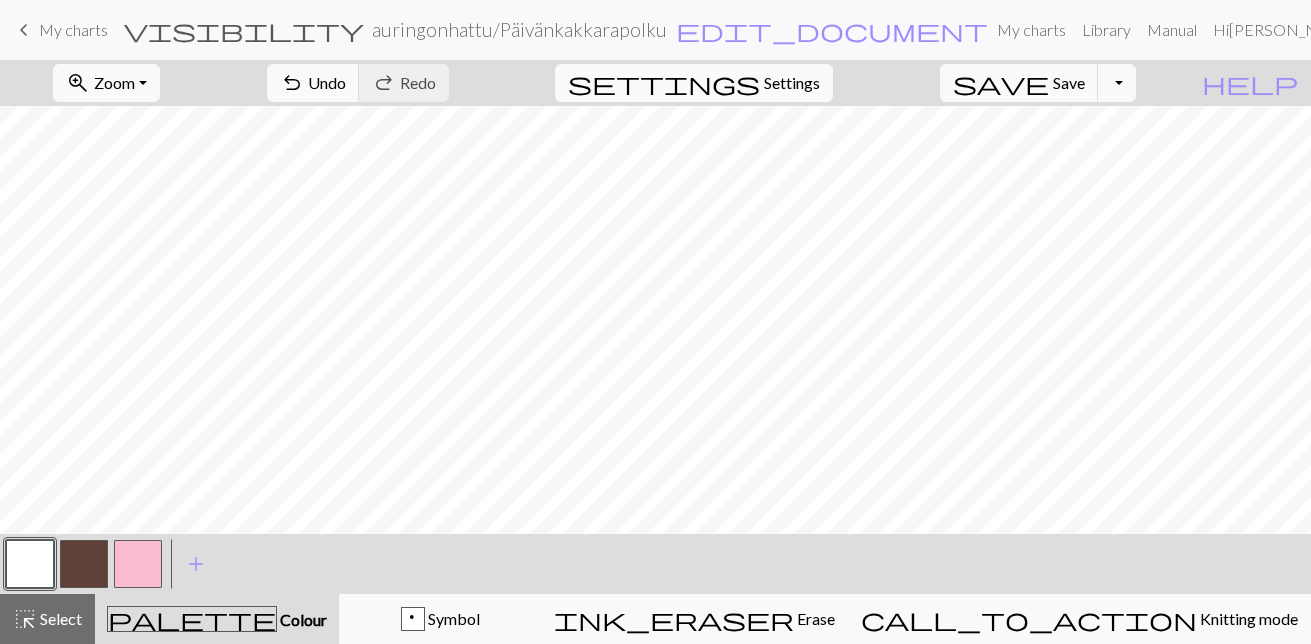 click on "Settings" at bounding box center (792, 83) 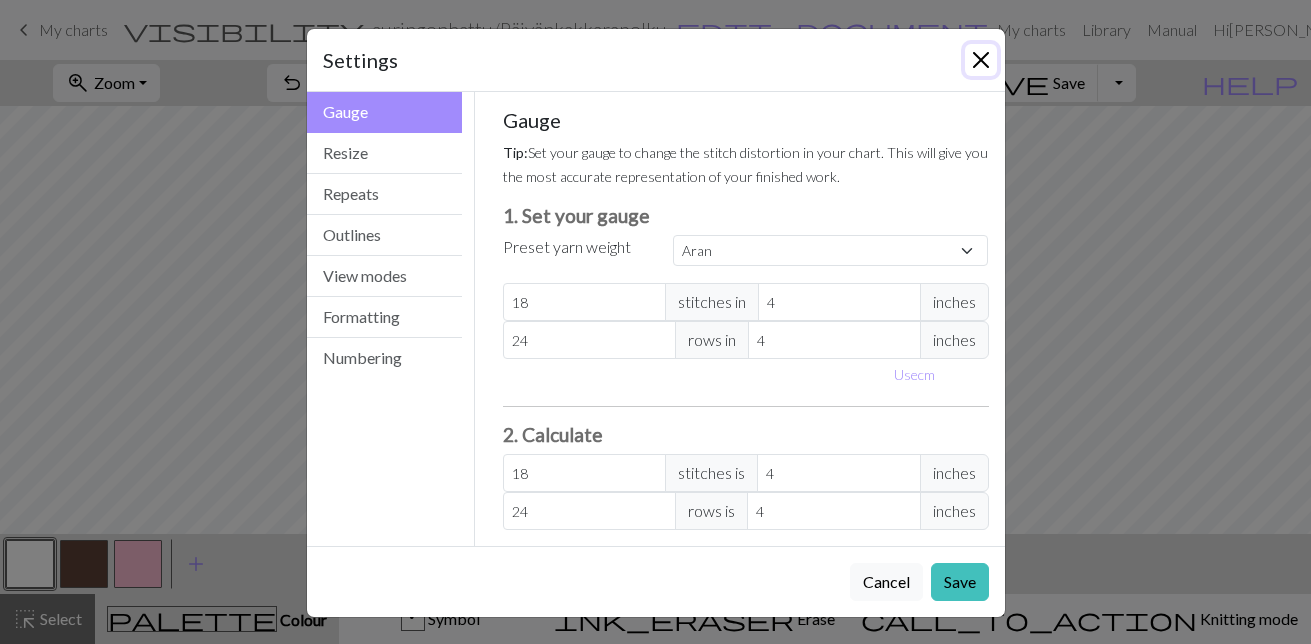click at bounding box center [981, 60] 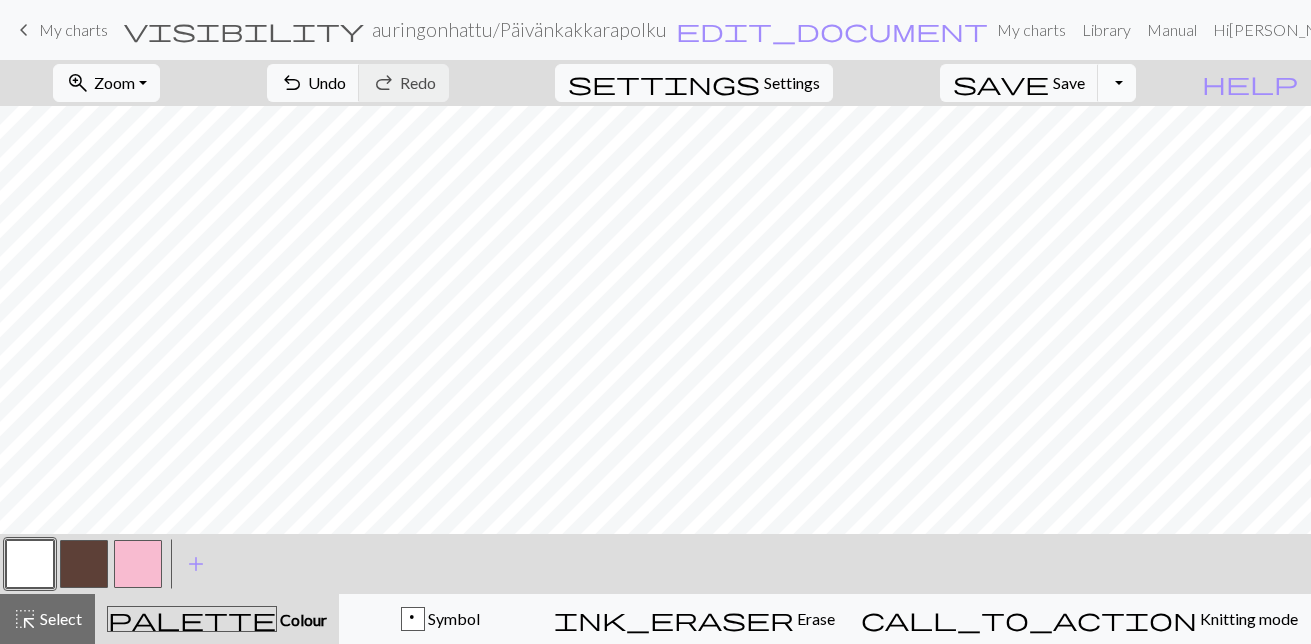 click on "Toggle Dropdown" at bounding box center (1117, 83) 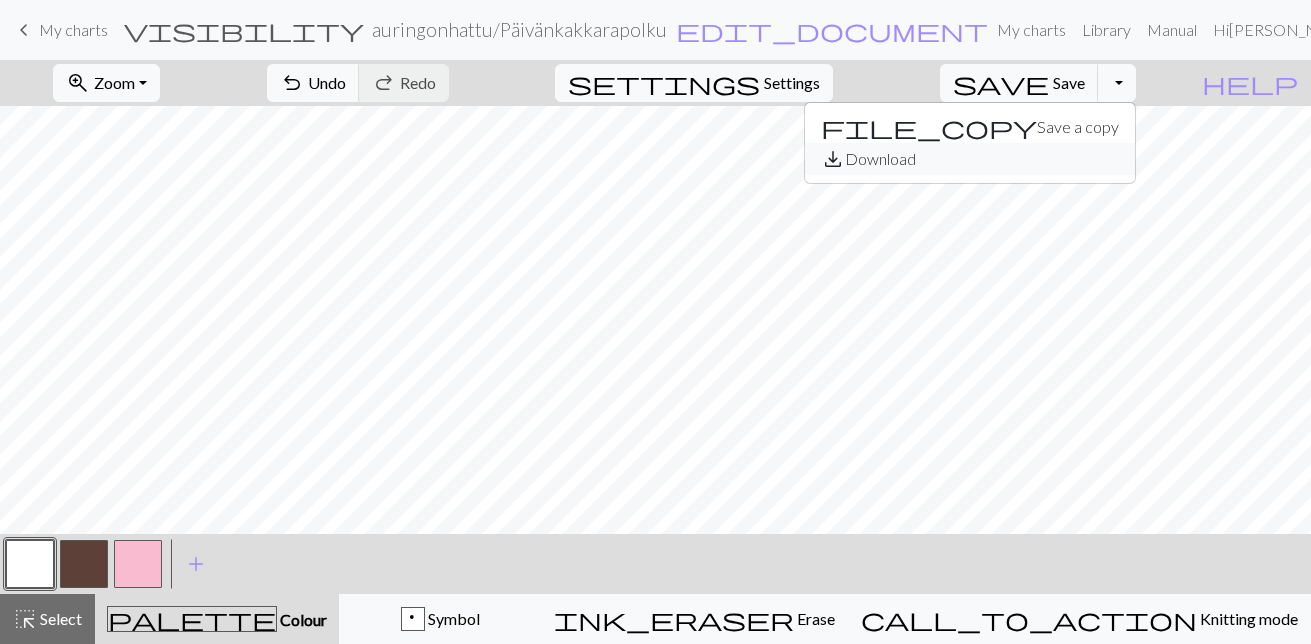 click on "save_alt  Download" at bounding box center [970, 159] 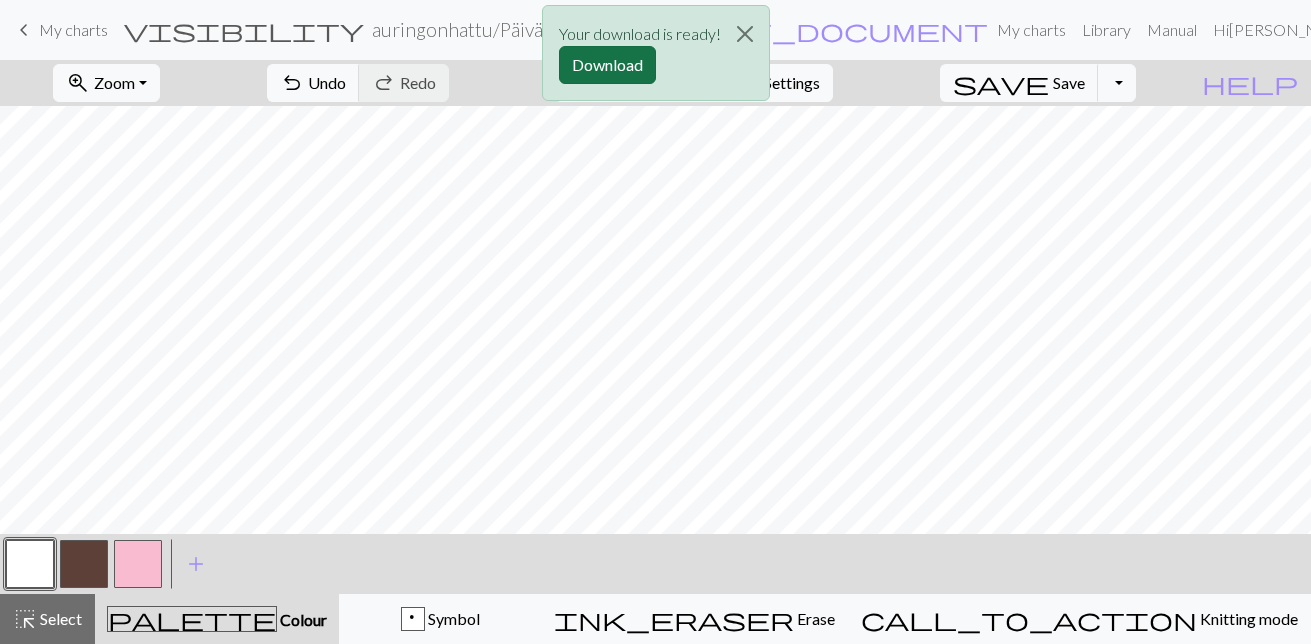 click on "Download" at bounding box center [607, 65] 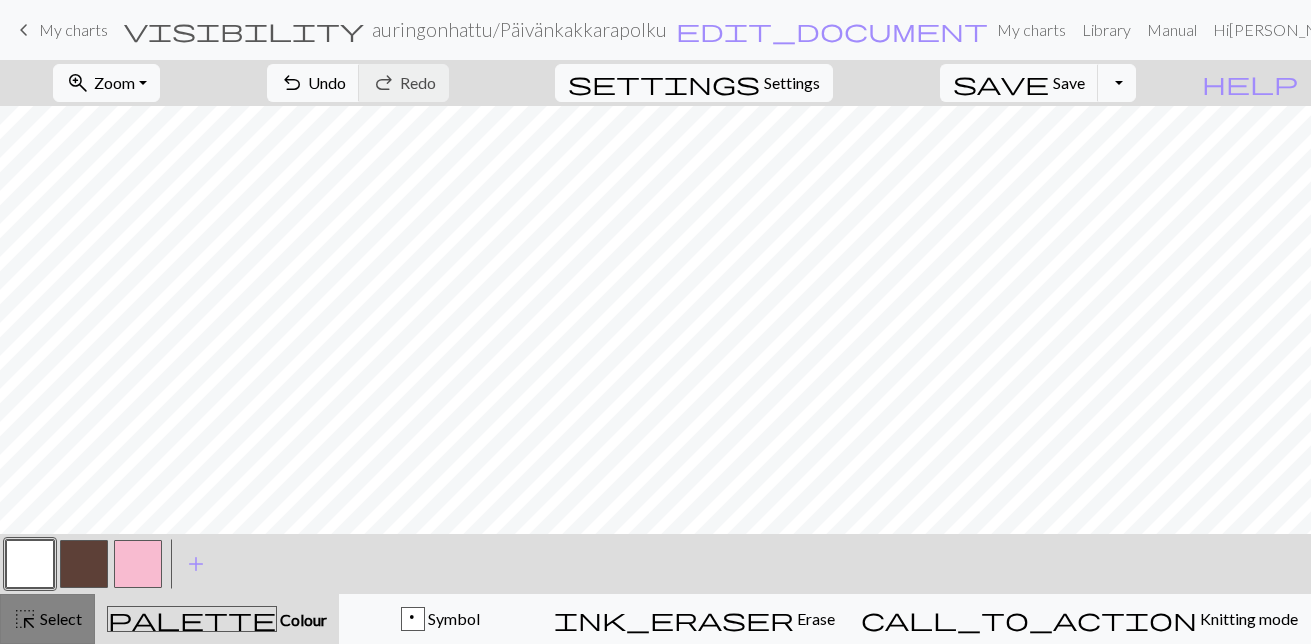 click on "Select" at bounding box center [59, 618] 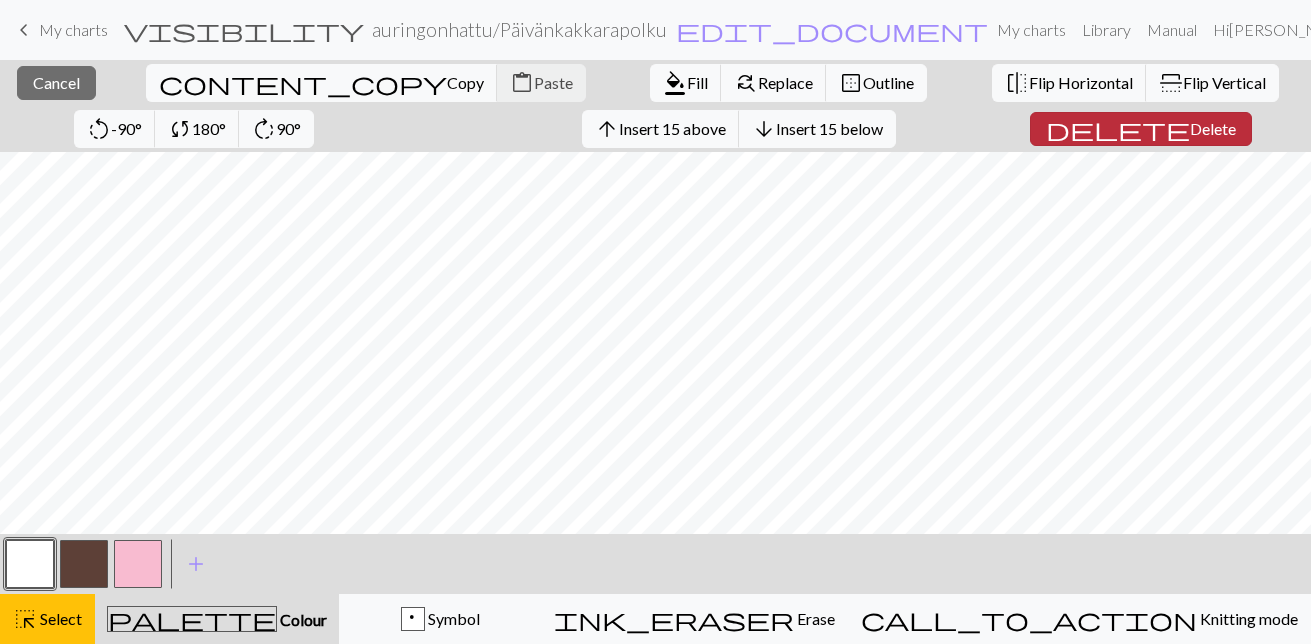 click on "Delete" at bounding box center (1213, 128) 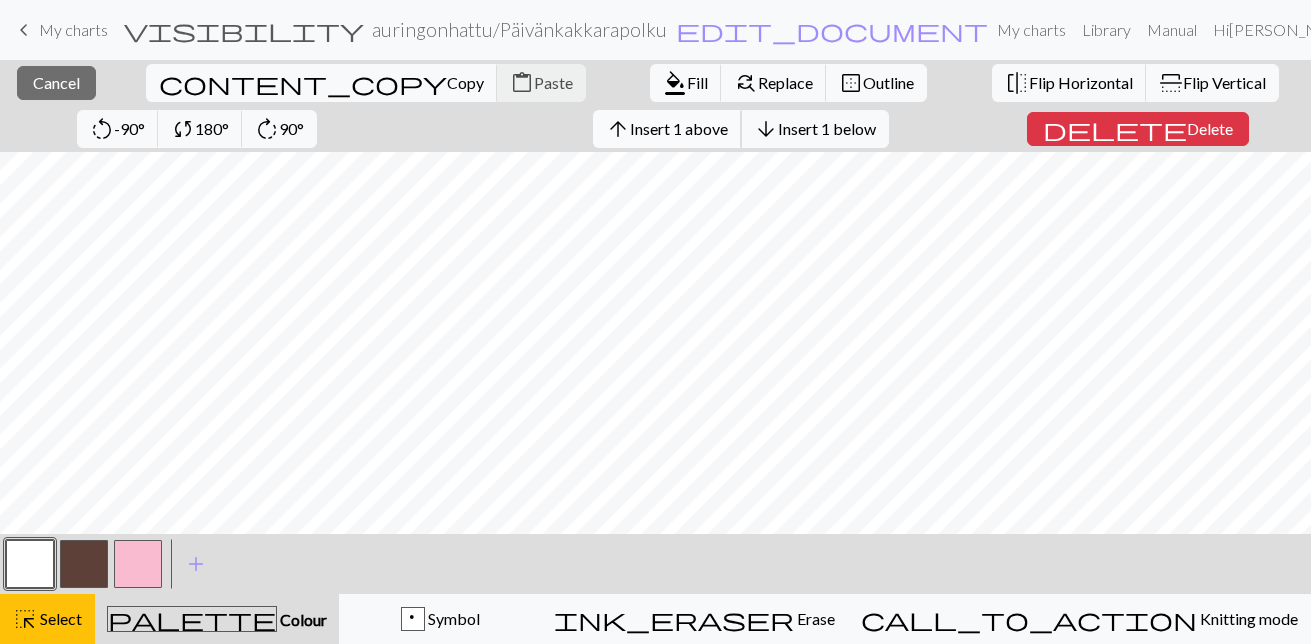 click on "arrow_upward  Insert 1 above" at bounding box center (667, 129) 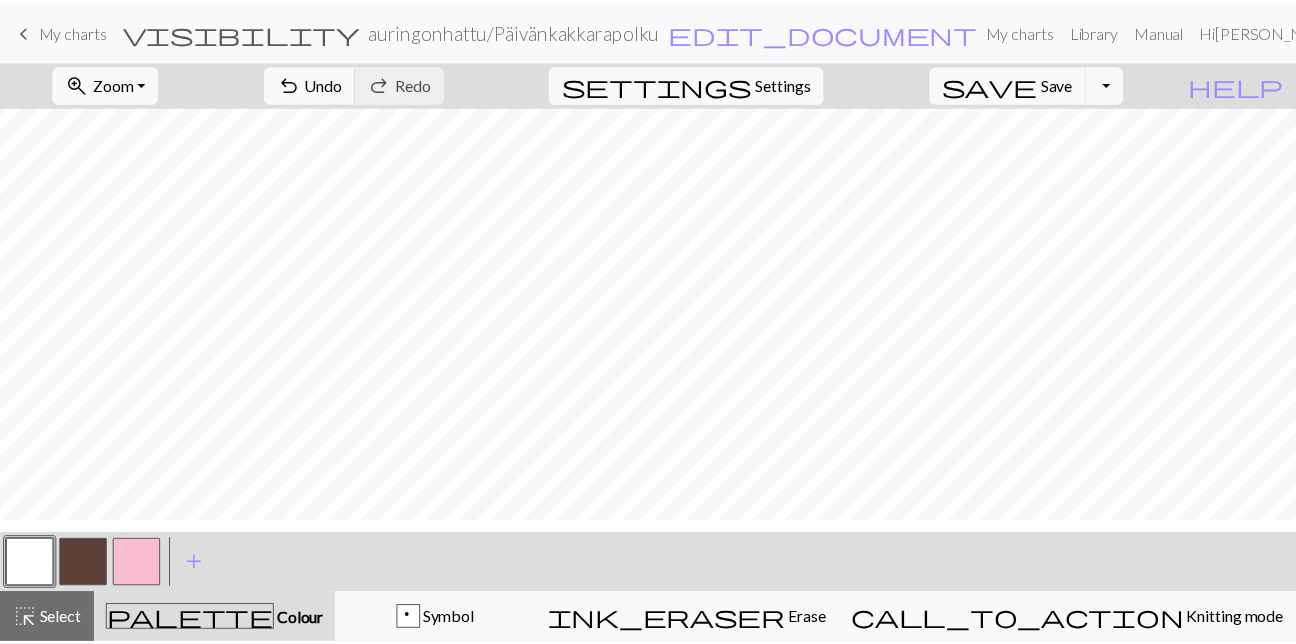 scroll, scrollTop: 0, scrollLeft: 0, axis: both 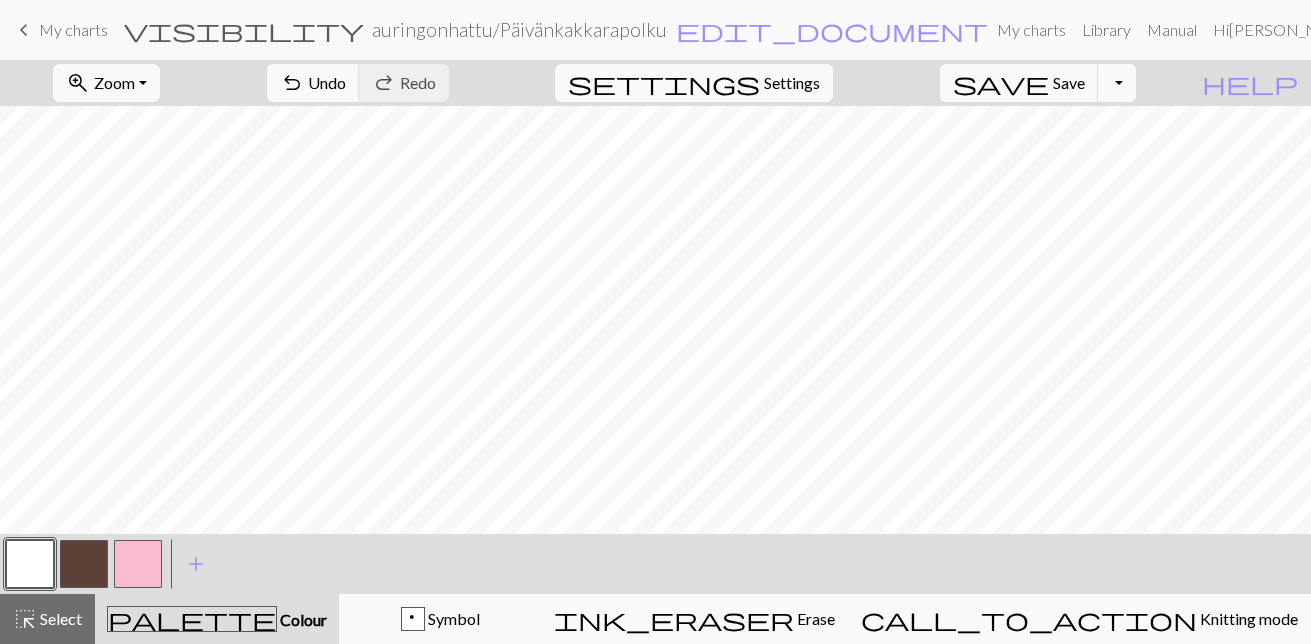 click on "Toggle Dropdown" at bounding box center [1117, 83] 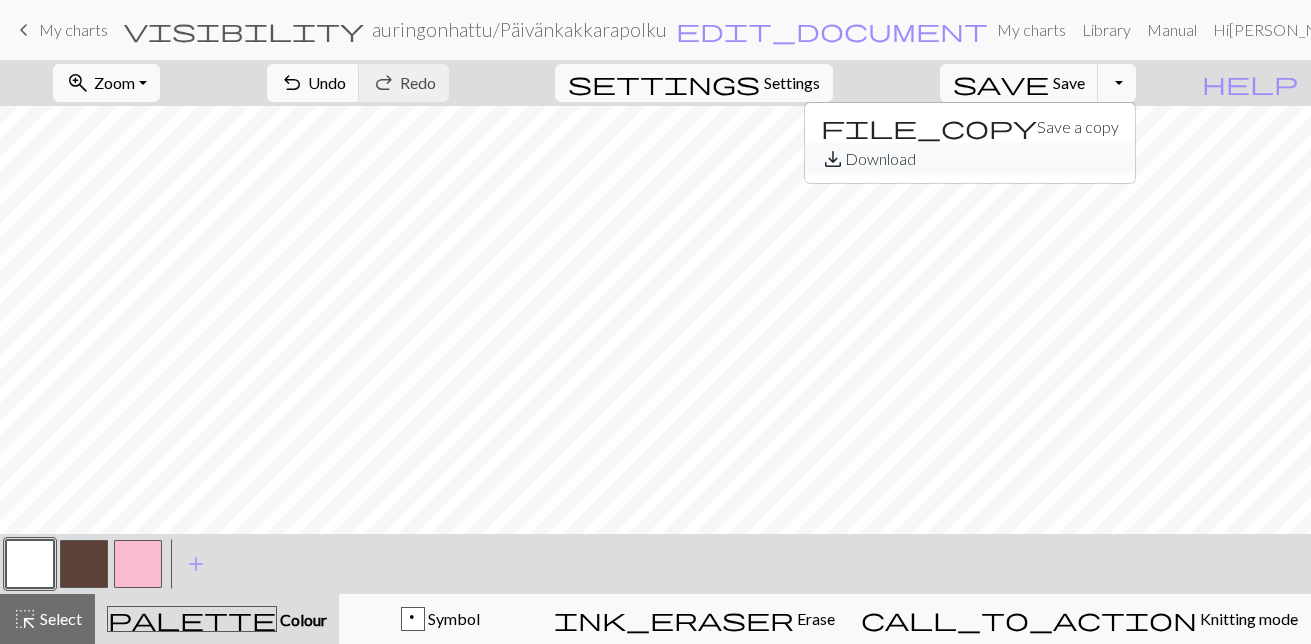 click on "save_alt  Download" at bounding box center (970, 159) 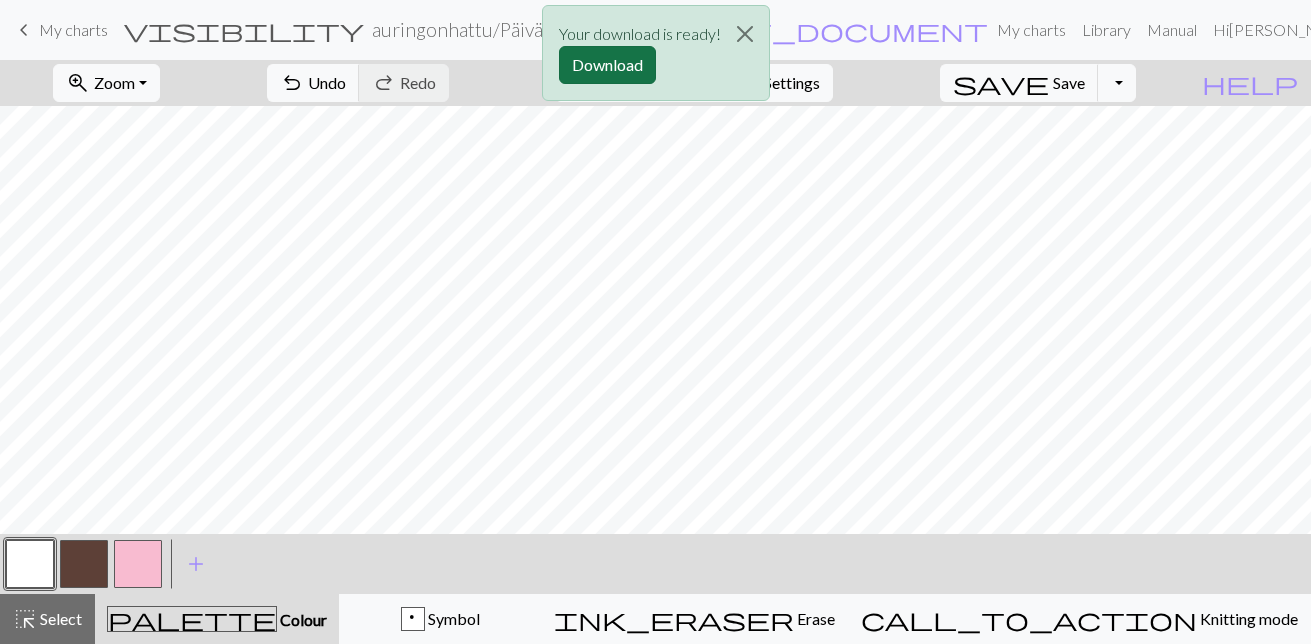 click on "Download" at bounding box center (607, 65) 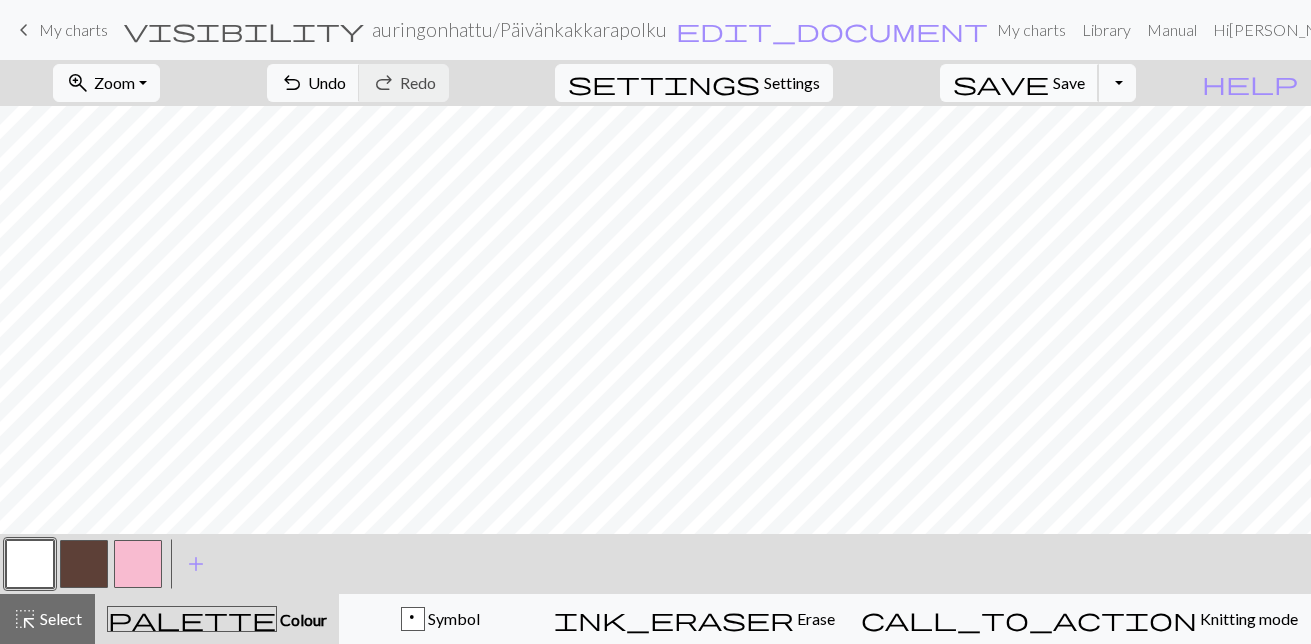 click on "Save" at bounding box center (1069, 82) 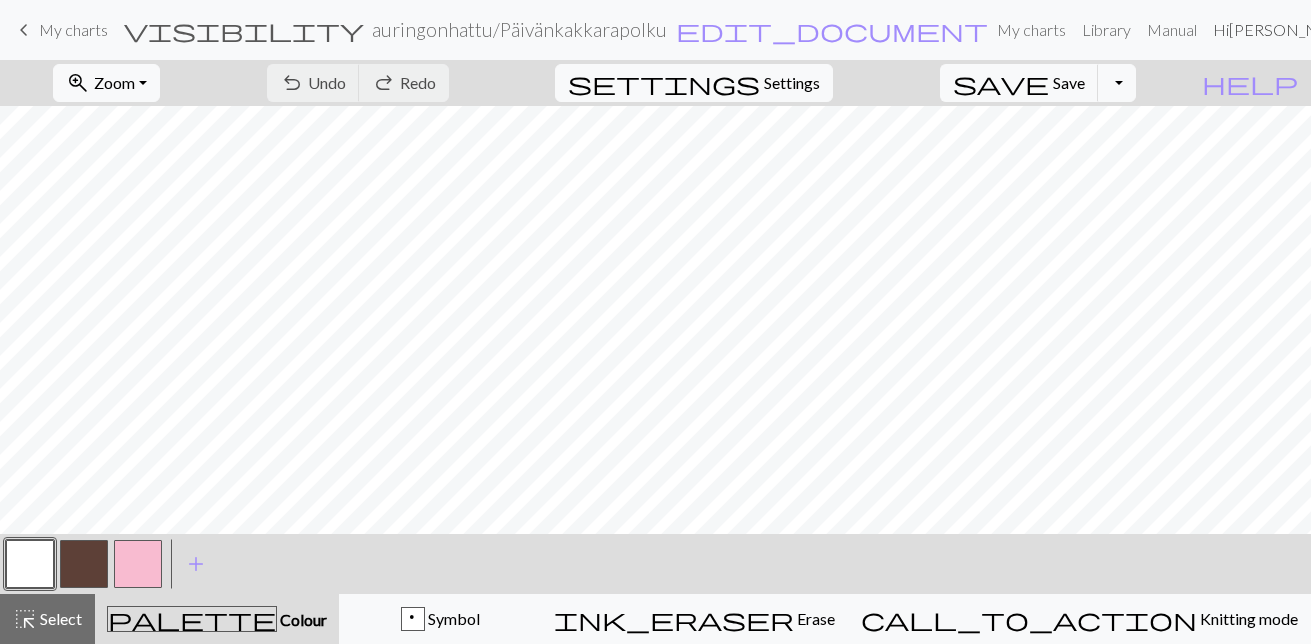 click on "pro" at bounding box center [1378, 32] 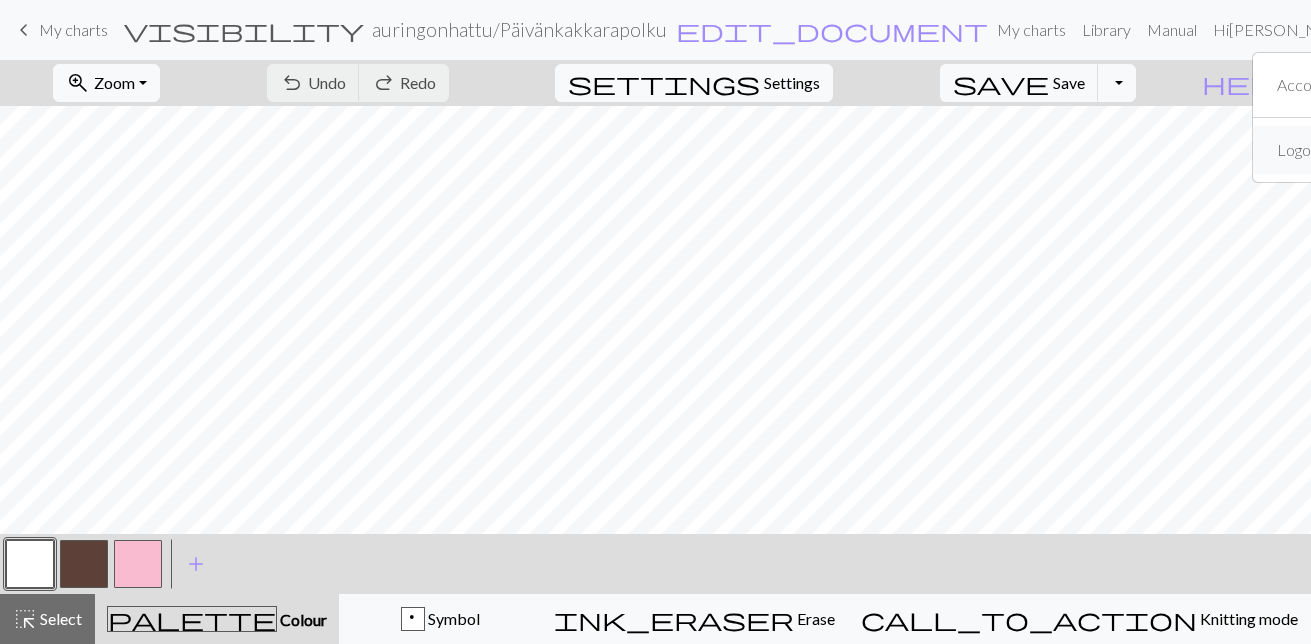 click on "Logout" at bounding box center (1333, 150) 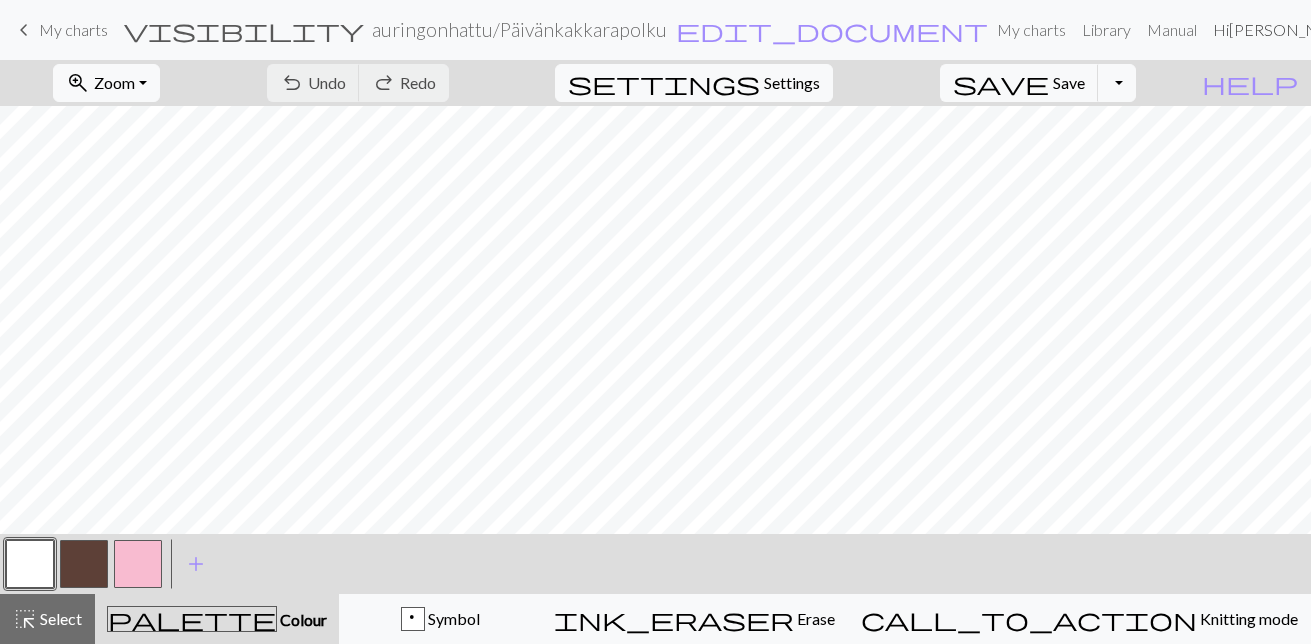 click on "Hi  [PERSON_NAME]   pro" at bounding box center [1310, 30] 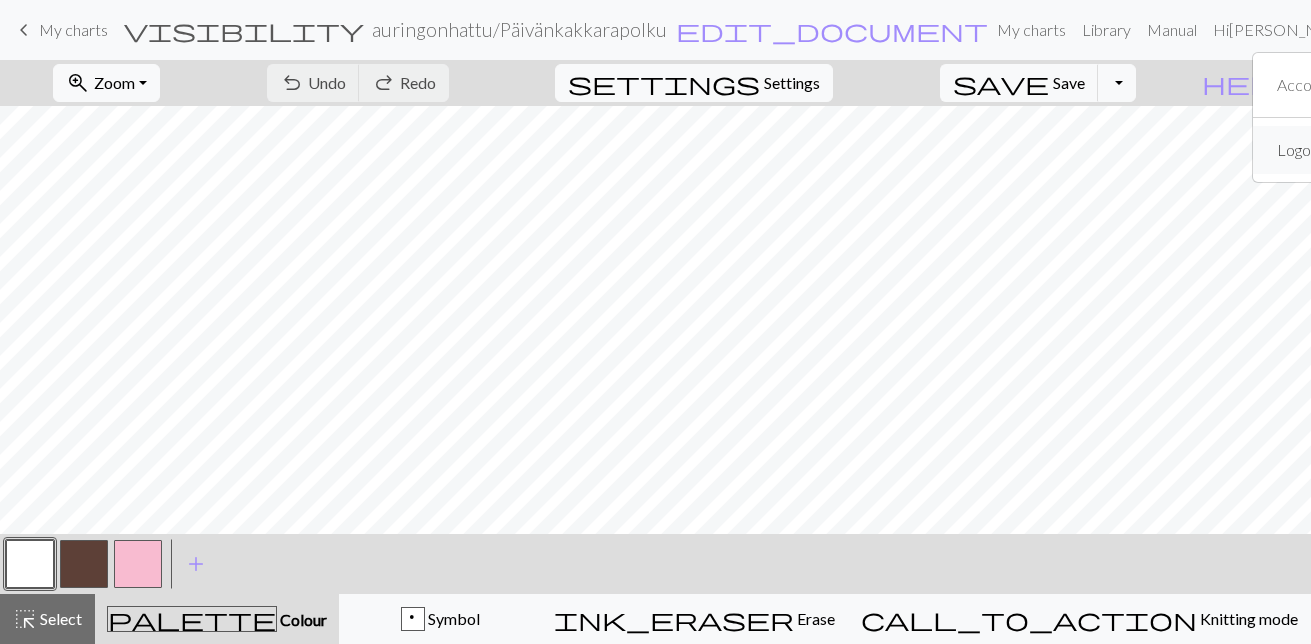 click on "Logout" at bounding box center [1301, 150] 